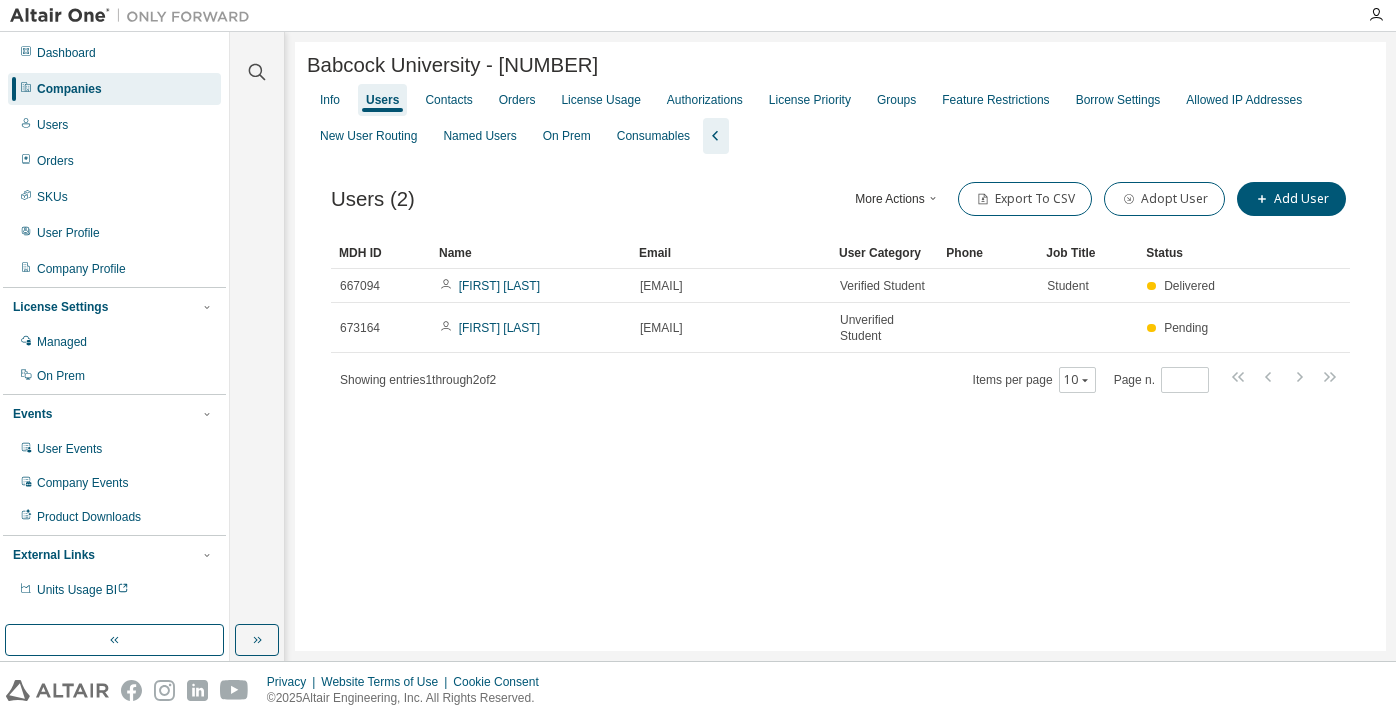 scroll, scrollTop: 0, scrollLeft: 0, axis: both 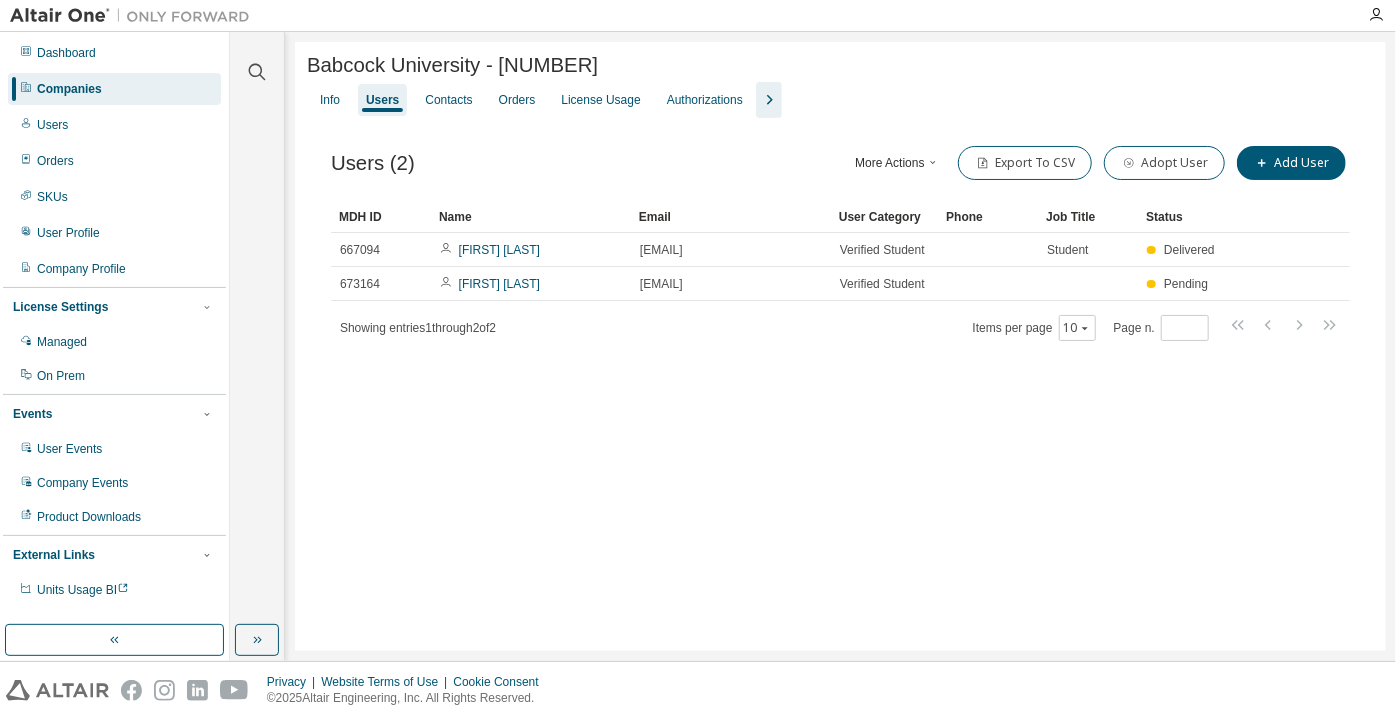 click on "Dashboard Companies Users Orders SKUs User Profile Company Profile License Settings Managed On Prem Events User Events Company Events Product Downloads External Links Units Usage BI" at bounding box center (114, 321) 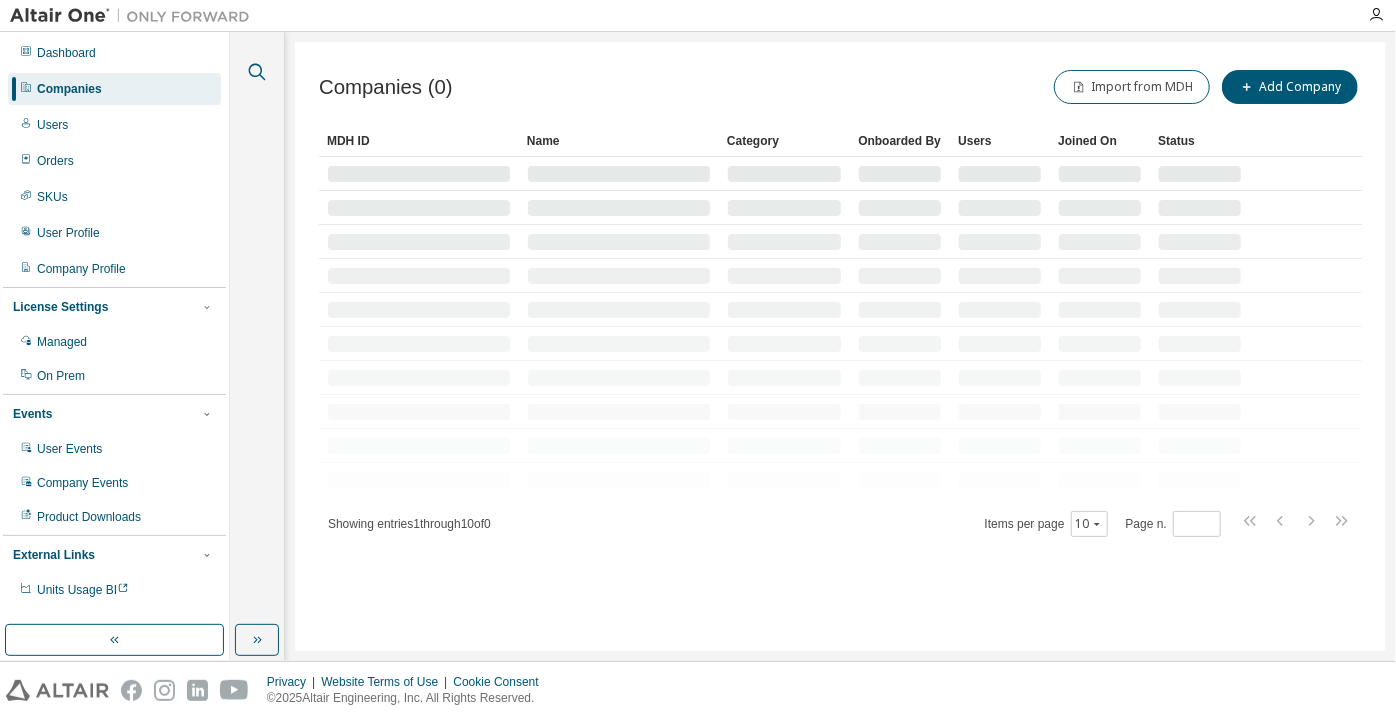 click 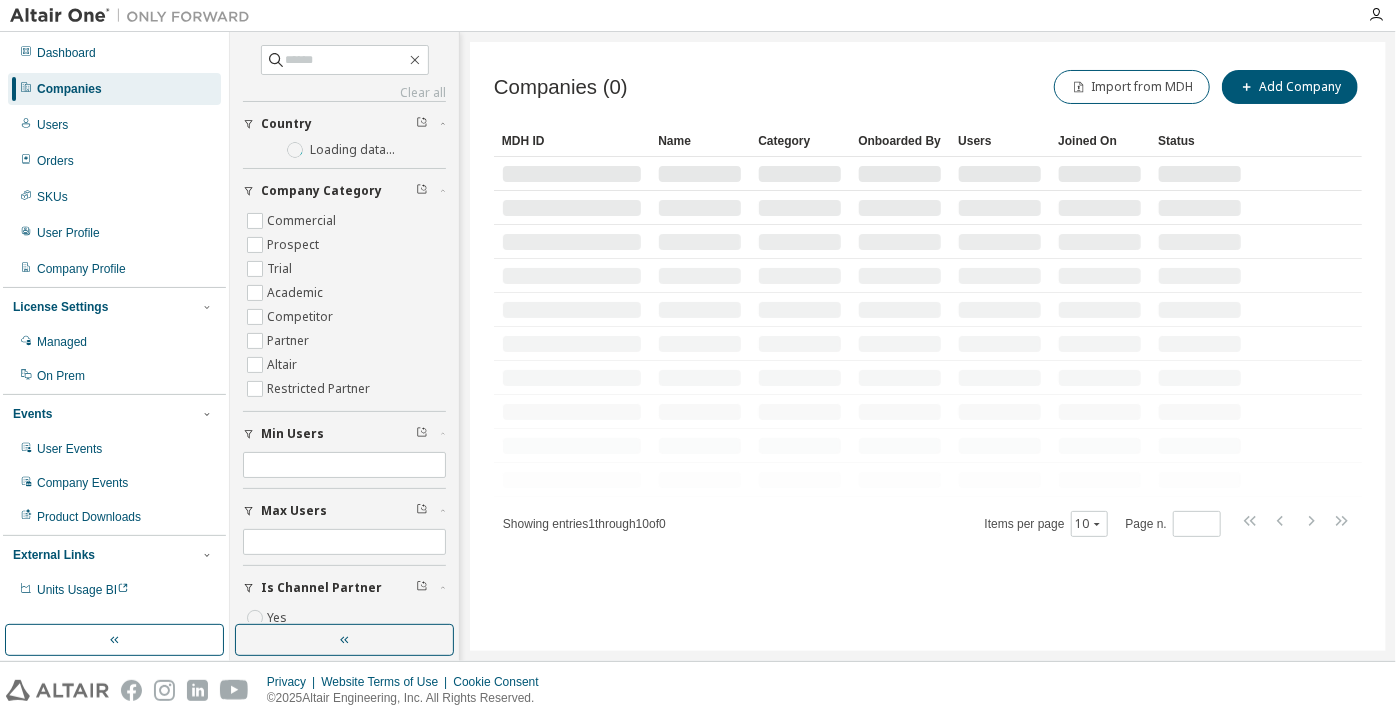 click on "Clear all Is Channel Partner Yes No Max Users Min Users Company Category Commercial Prospect Trial Academic Competitor Partner Altair Restricted Partner Country Loading data..." at bounding box center (344, 328) 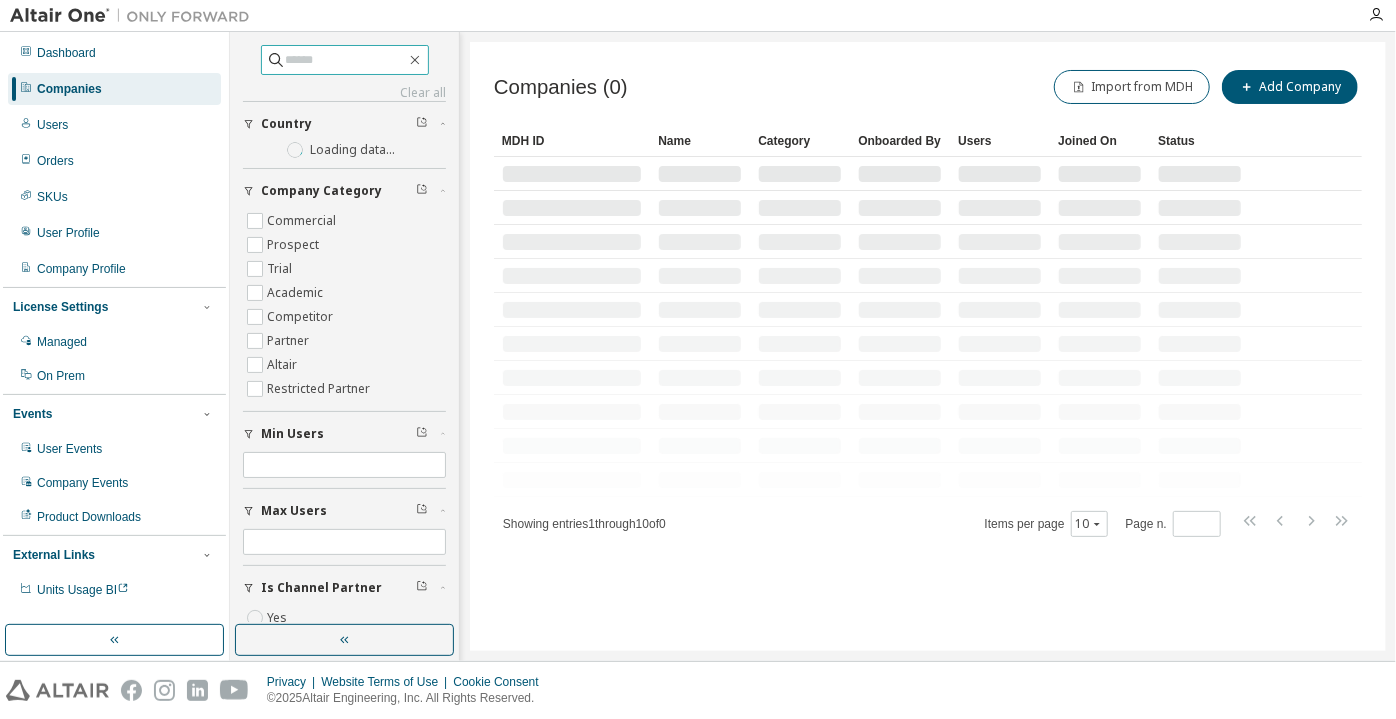 click at bounding box center [346, 60] 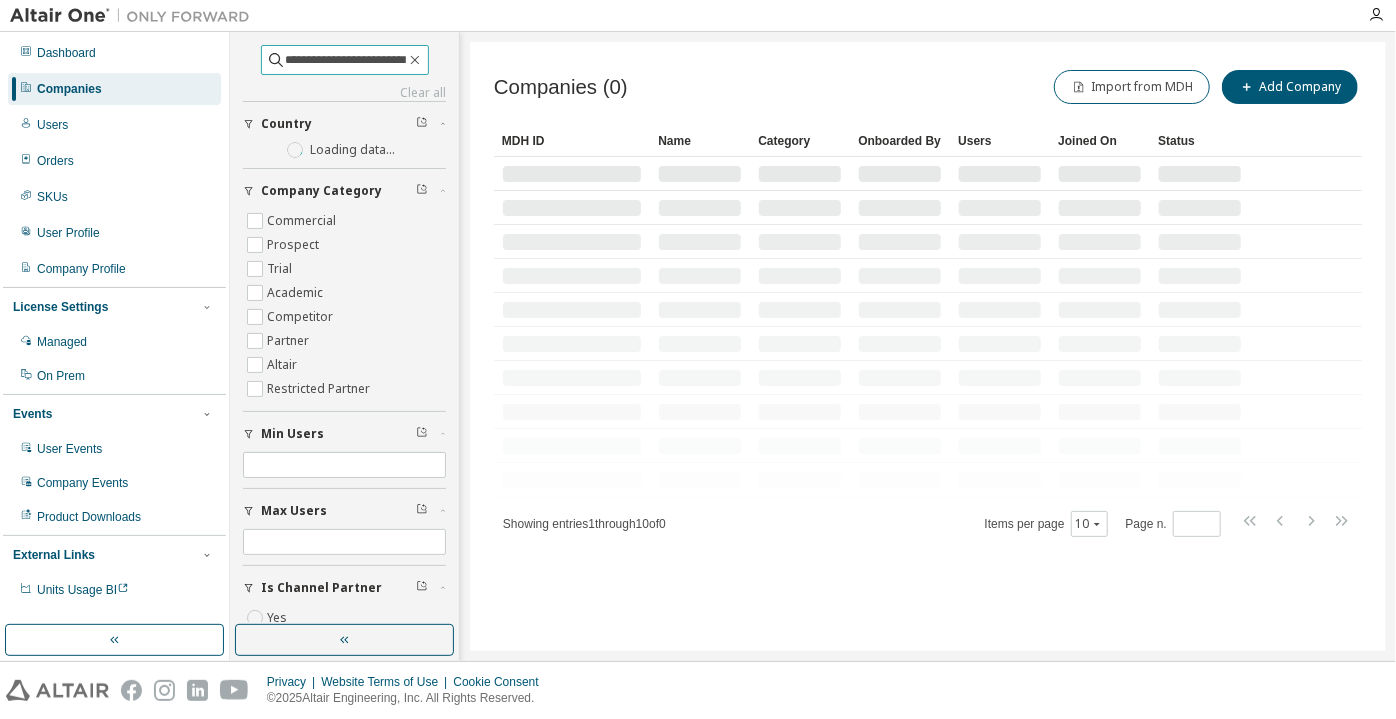 type on "**********" 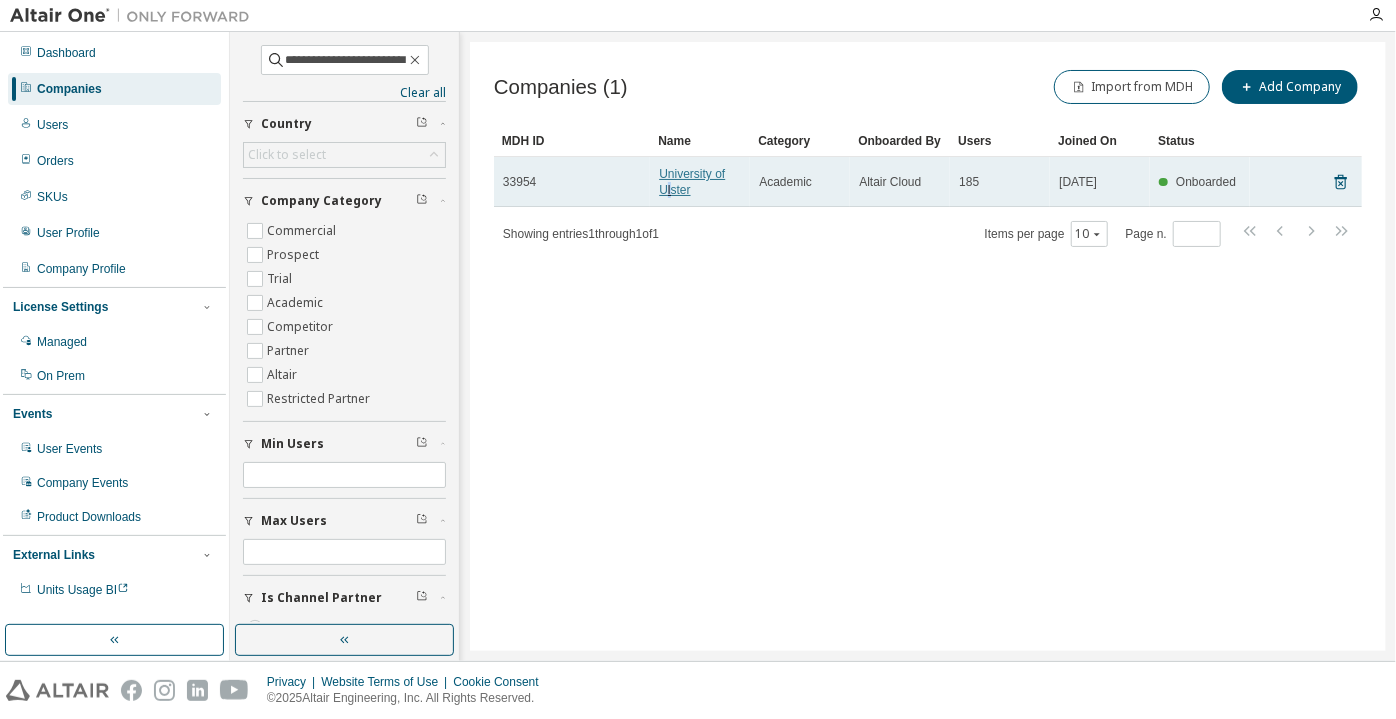 click on "University of Ulster" at bounding box center [692, 182] 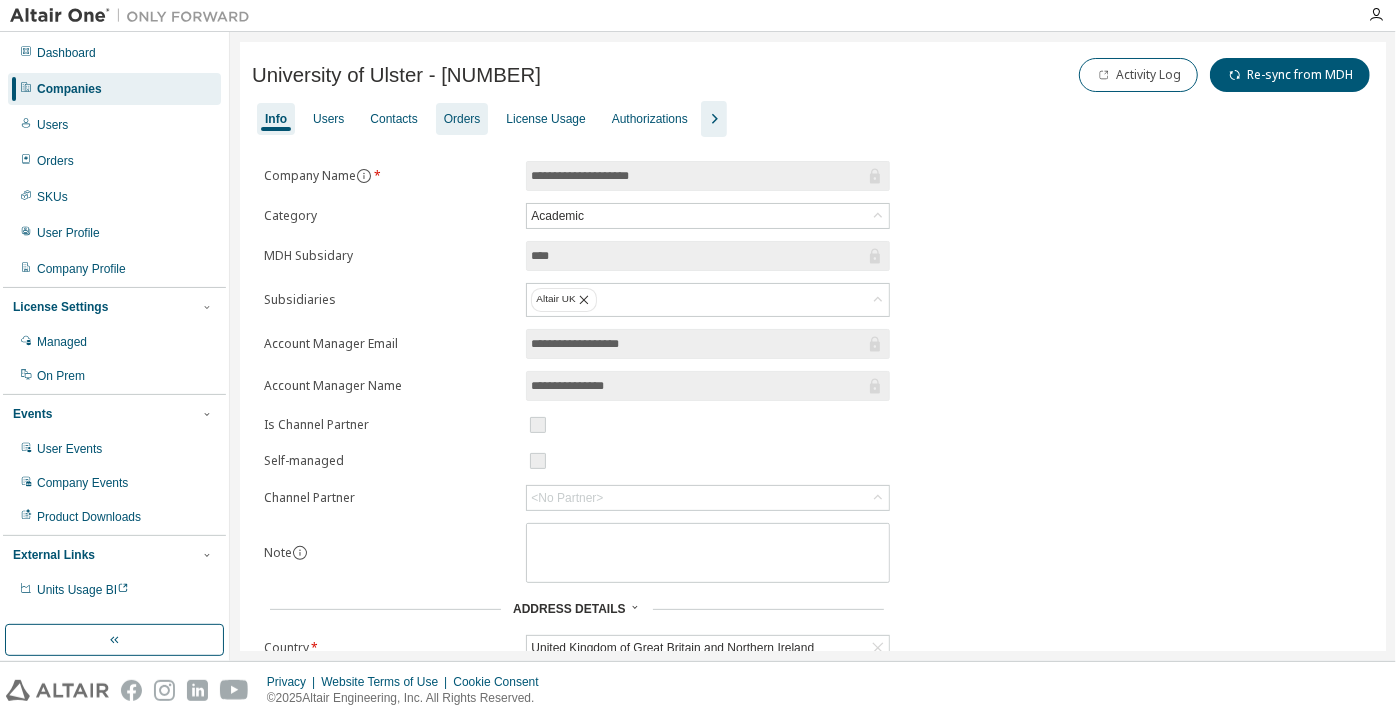 click on "Orders" at bounding box center [462, 119] 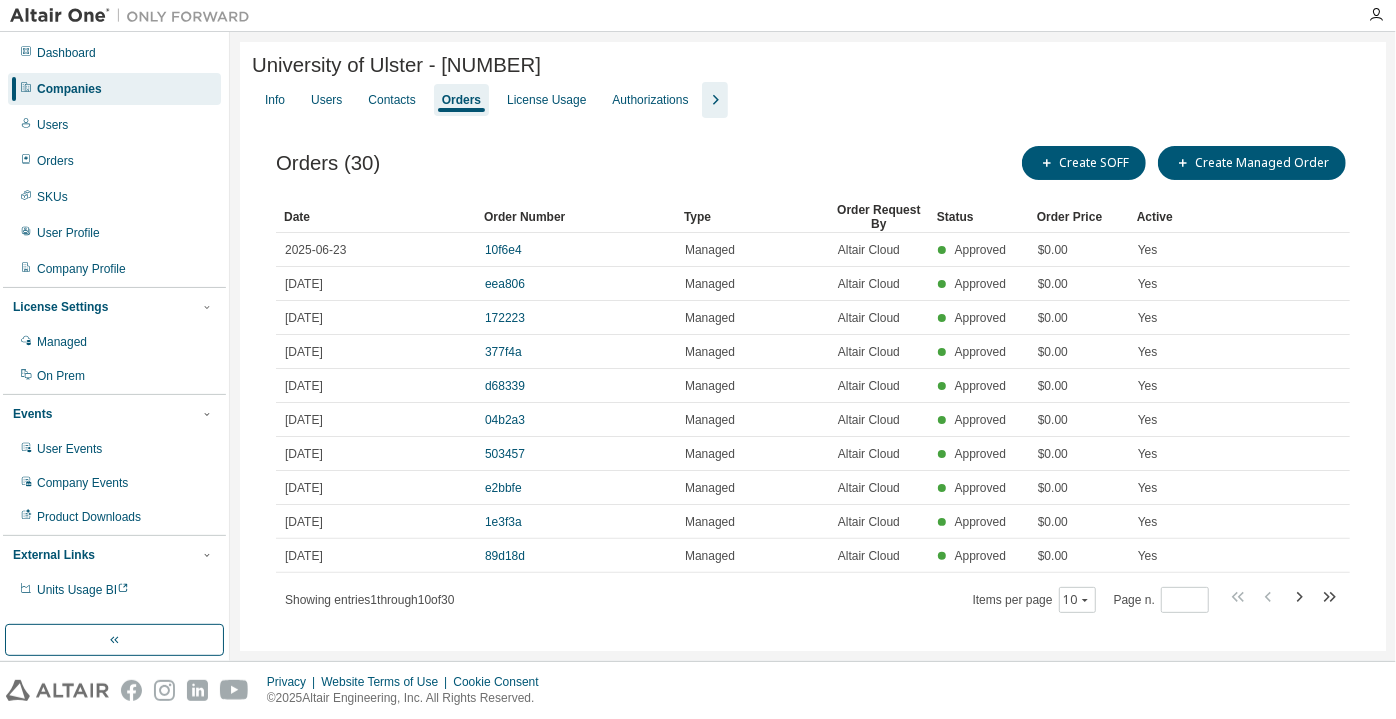 click on "Orders (30) Create SOFF Create Managed Order Clear Load Save Save As Field Operator Value Select filter Select operand Add criteria Search Date Order Number Type Order Request By Status Order Price Active 2025-06-23 10f6e4 Managed Altair Cloud Approved $0.00 Yes 2025-06-17 eea806 Managed Altair Cloud Approved $0.00 Yes 2025-06-17 172223 Managed Altair Cloud Approved $0.00 Yes 2025-06-16 377f4a Managed Altair Cloud Approved $0.00 Yes 2025-06-16 d68339 Managed Altair Cloud Approved $0.00 Yes 2025-06-16 04b2a3 Managed Altair Cloud Approved $0.00 Yes 2025-06-16 503457 Managed Altair Cloud Approved $0.00 Yes 2025-06-13 e2bbfe Managed Altair Cloud Approved $0.00 Yes 2025-04-07 1e3f3a Managed Altair Cloud Approved $0.00 Yes 2025-03-26 89d18d Managed Altair Cloud Approved $0.00 Yes Showing entries  1  through  10  of  30 Items per page 10 Page n. *" at bounding box center (813, 392) 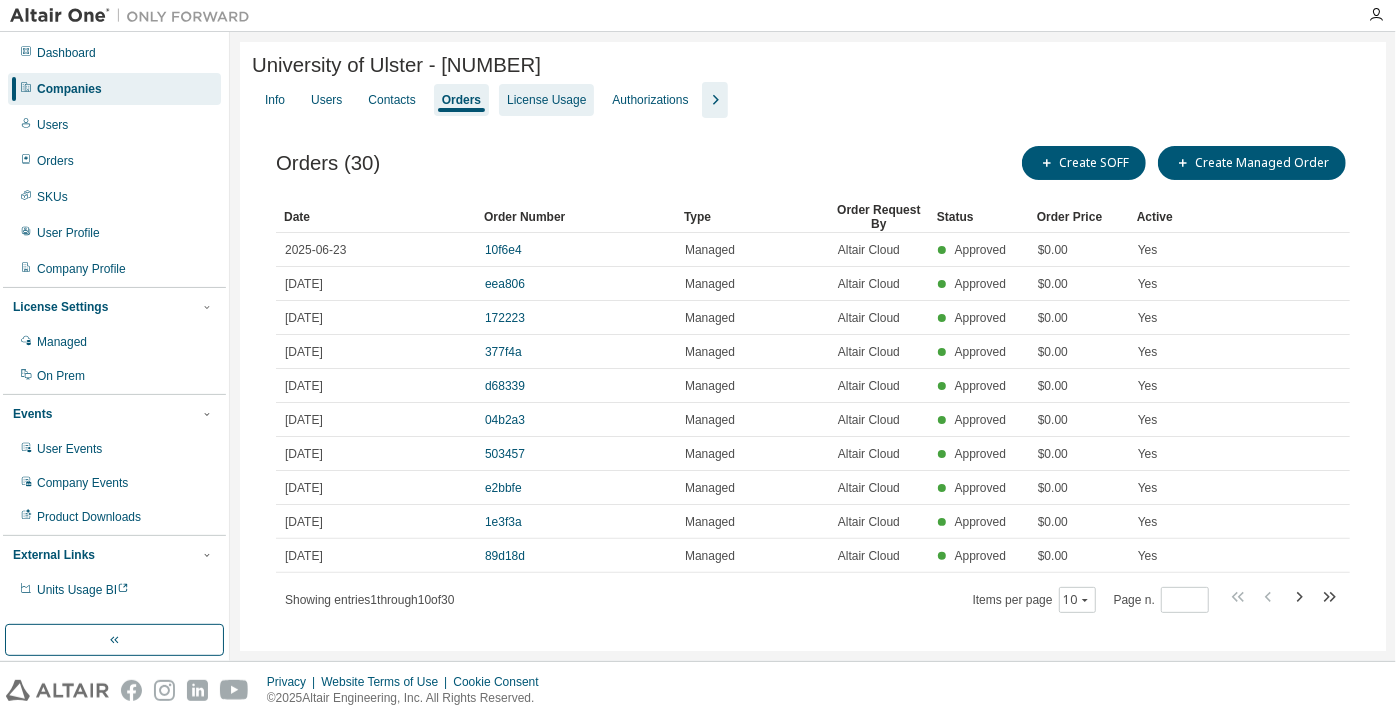 click on "License Usage" at bounding box center (546, 100) 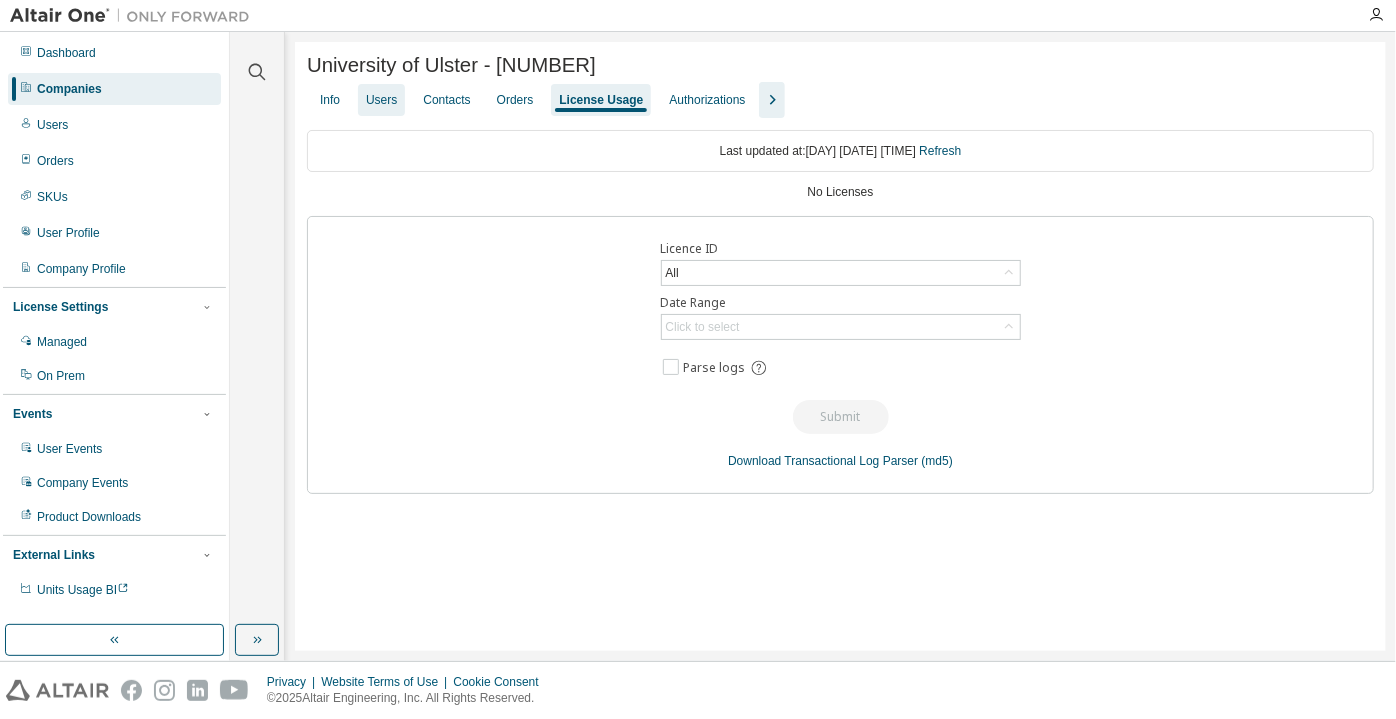click on "Users" at bounding box center [381, 100] 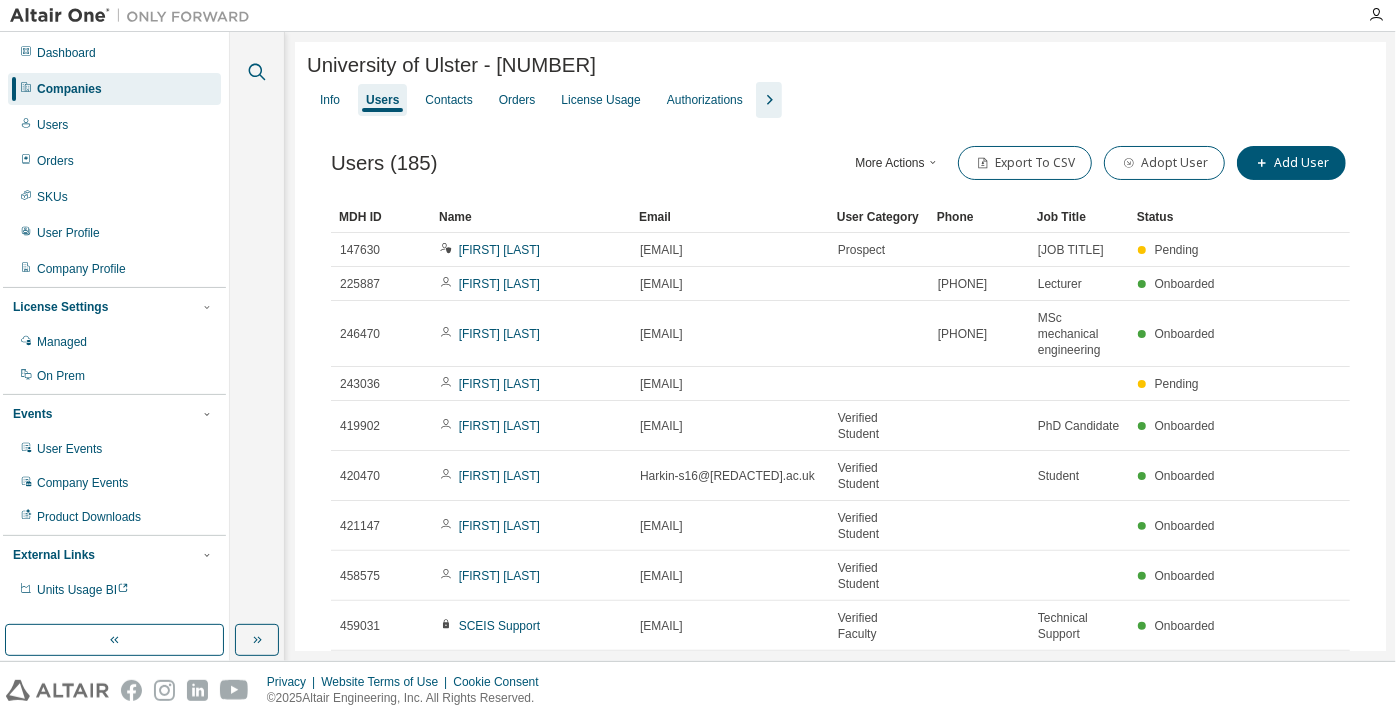 click 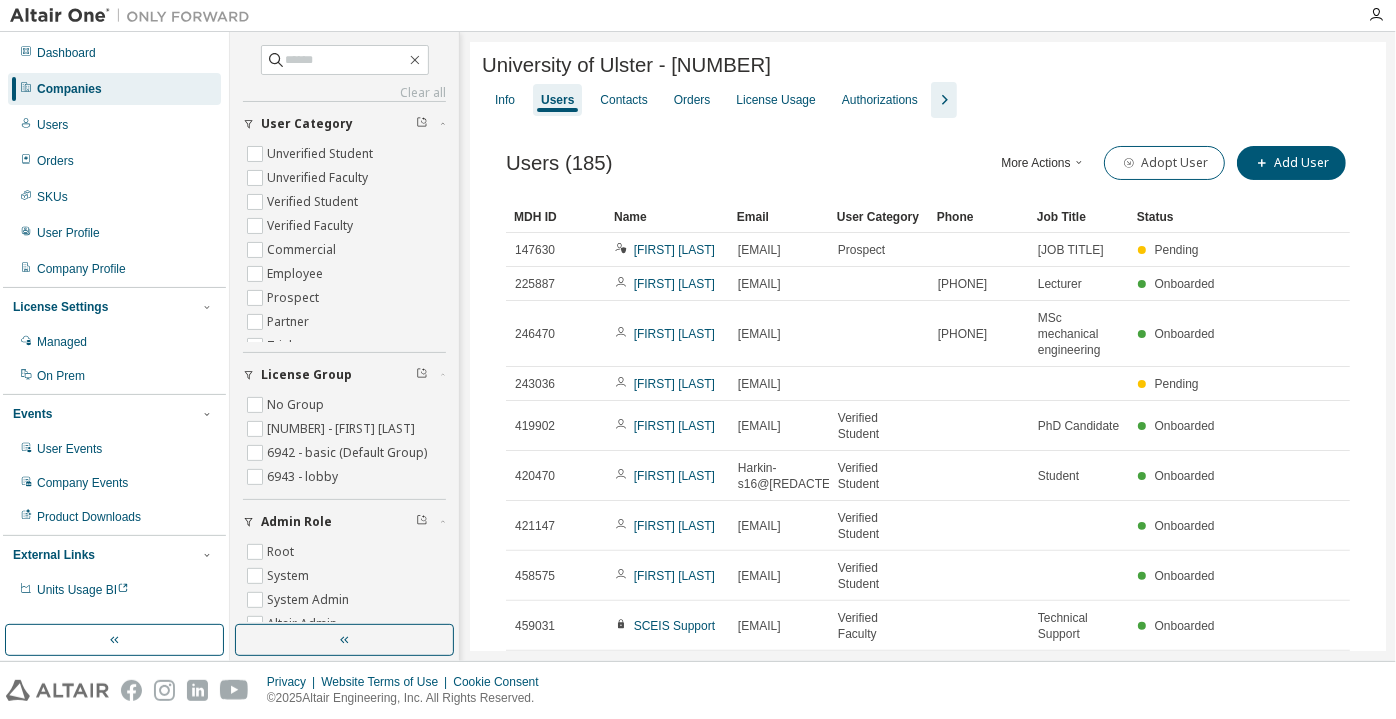 click on "Clear all Status Onboarded Pending Sent Delivered Bounced Under Review Revoked Role Owner Admin User Admin Role Root System System Admin Altair Admin Sales Admin Inside Sales Reseller User Support Edu Admin License Group No Group 1288 - Atefeh Golbang  6942 - basic (Default Group) 6943 - lobby  User Category Unverified Student Unverified Faculty Verified Student Verified Faculty Commercial Employee Prospect Partner Trial Restricted Partner" at bounding box center (344, 328) 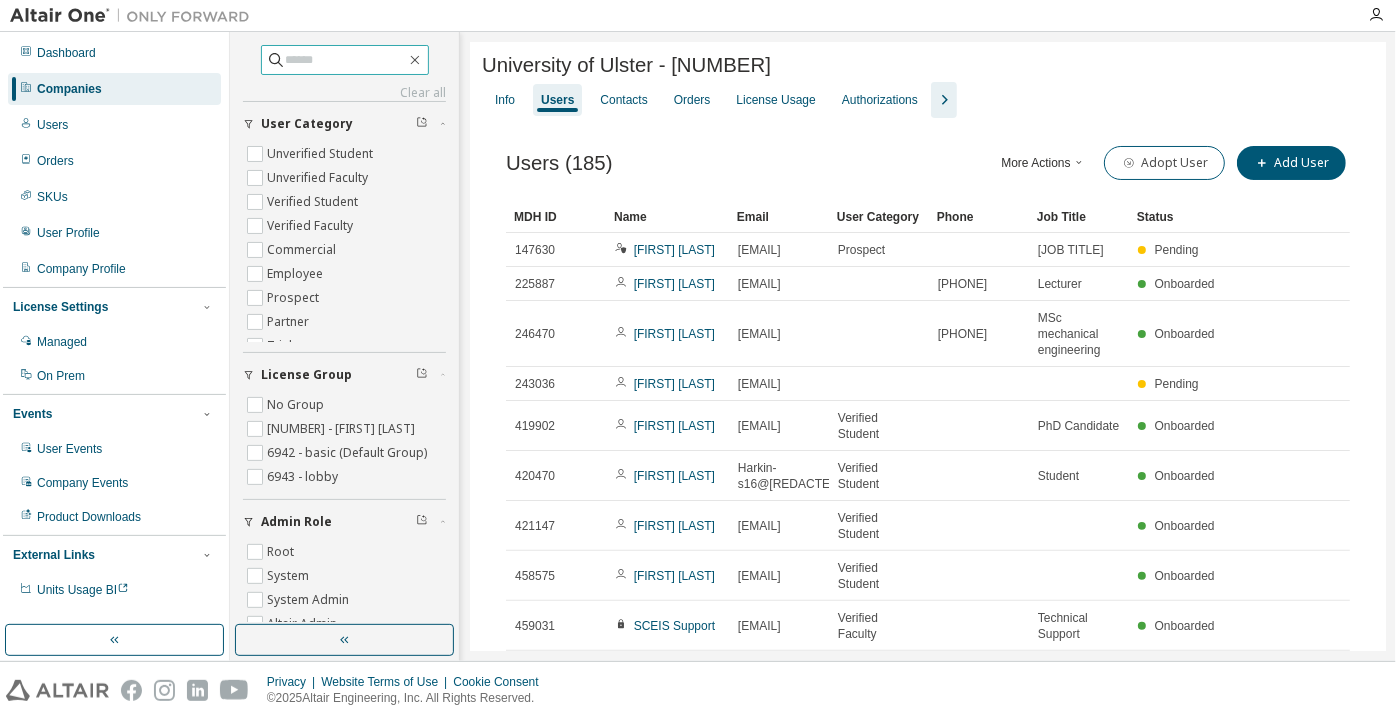 click at bounding box center (346, 60) 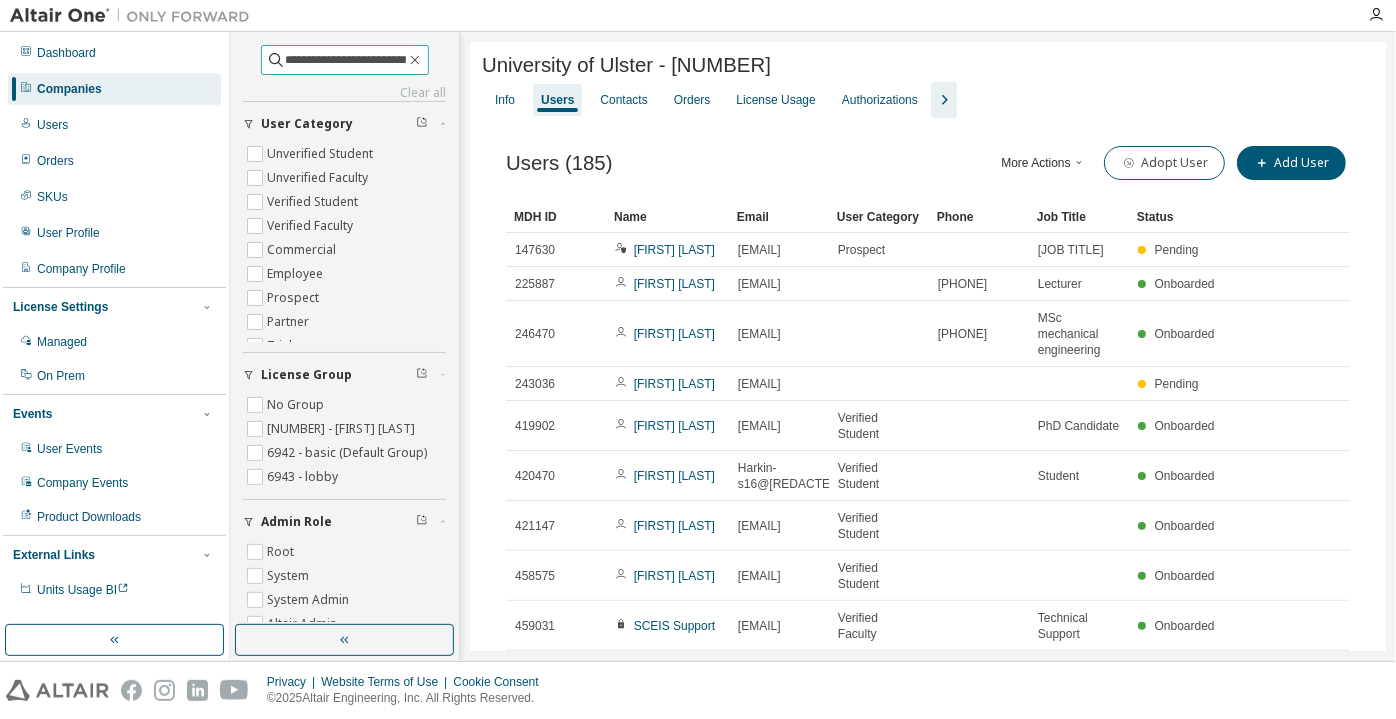 type on "**********" 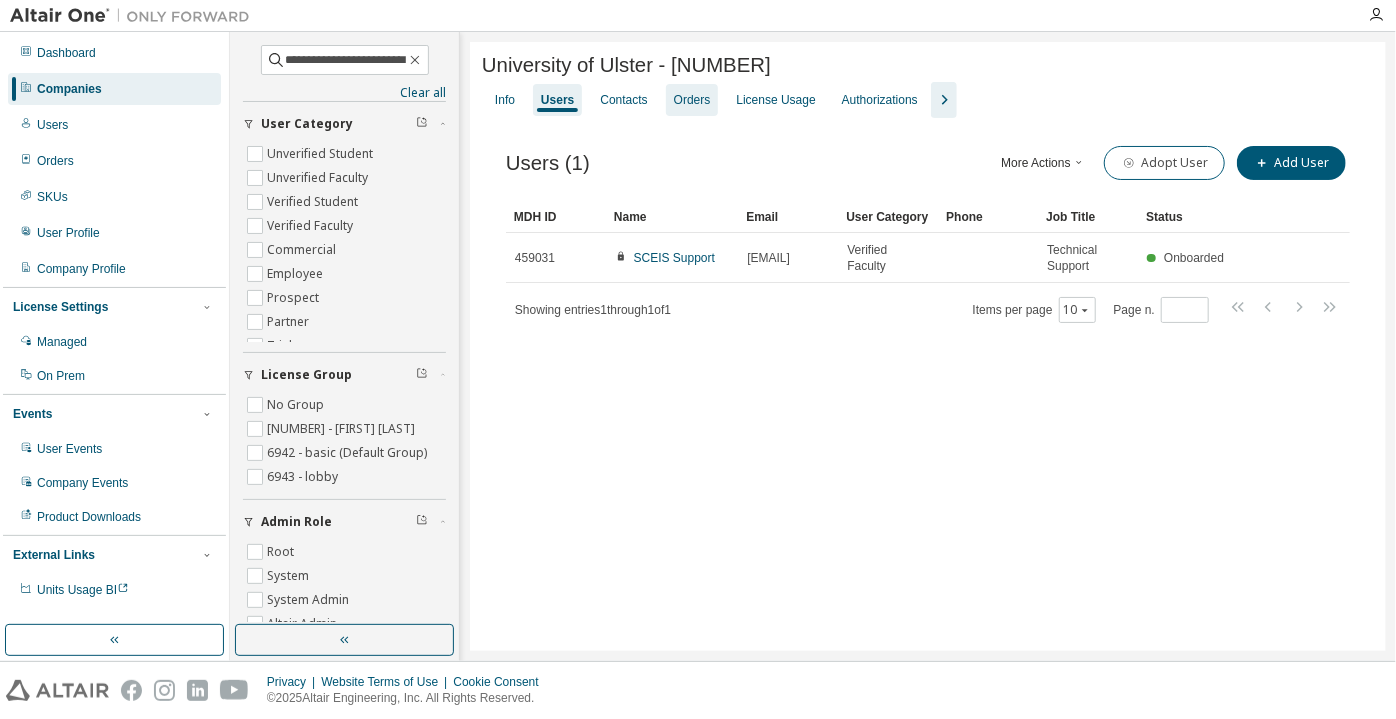 click on "Orders" at bounding box center (692, 100) 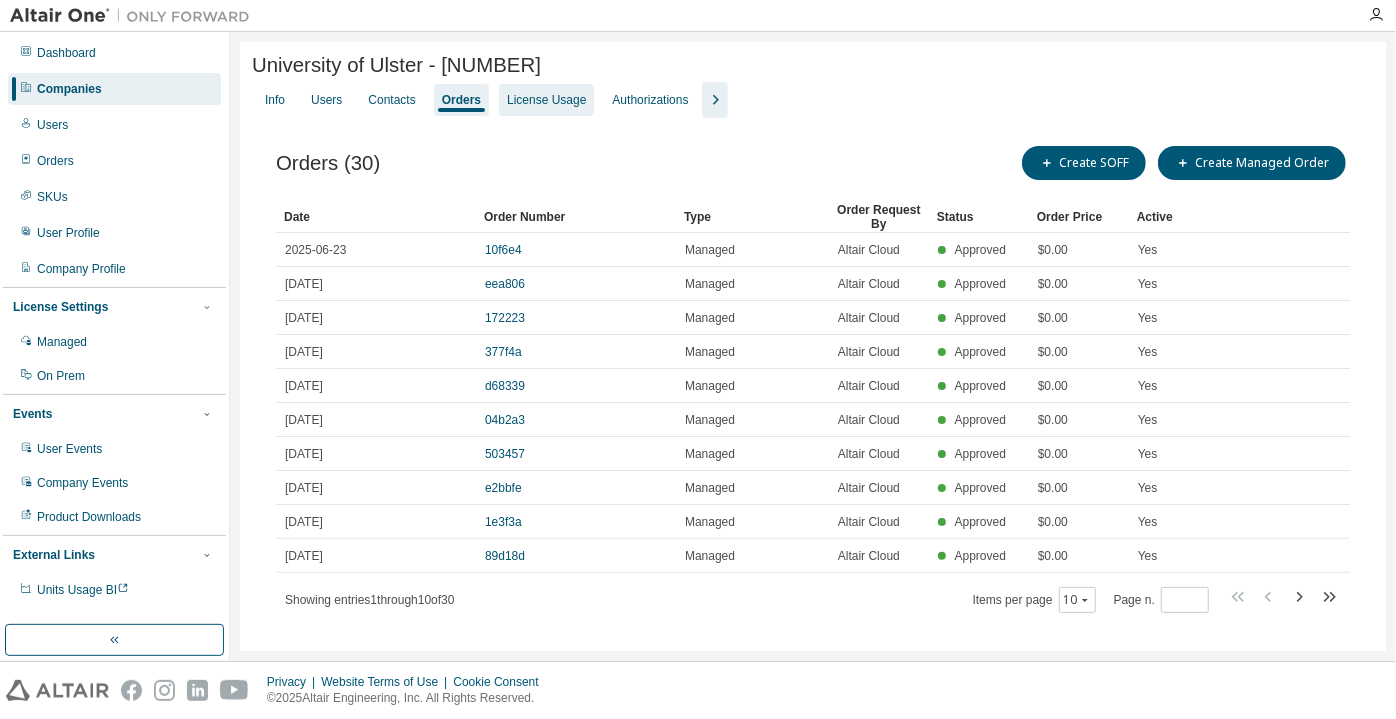 click on "License Usage" at bounding box center (546, 100) 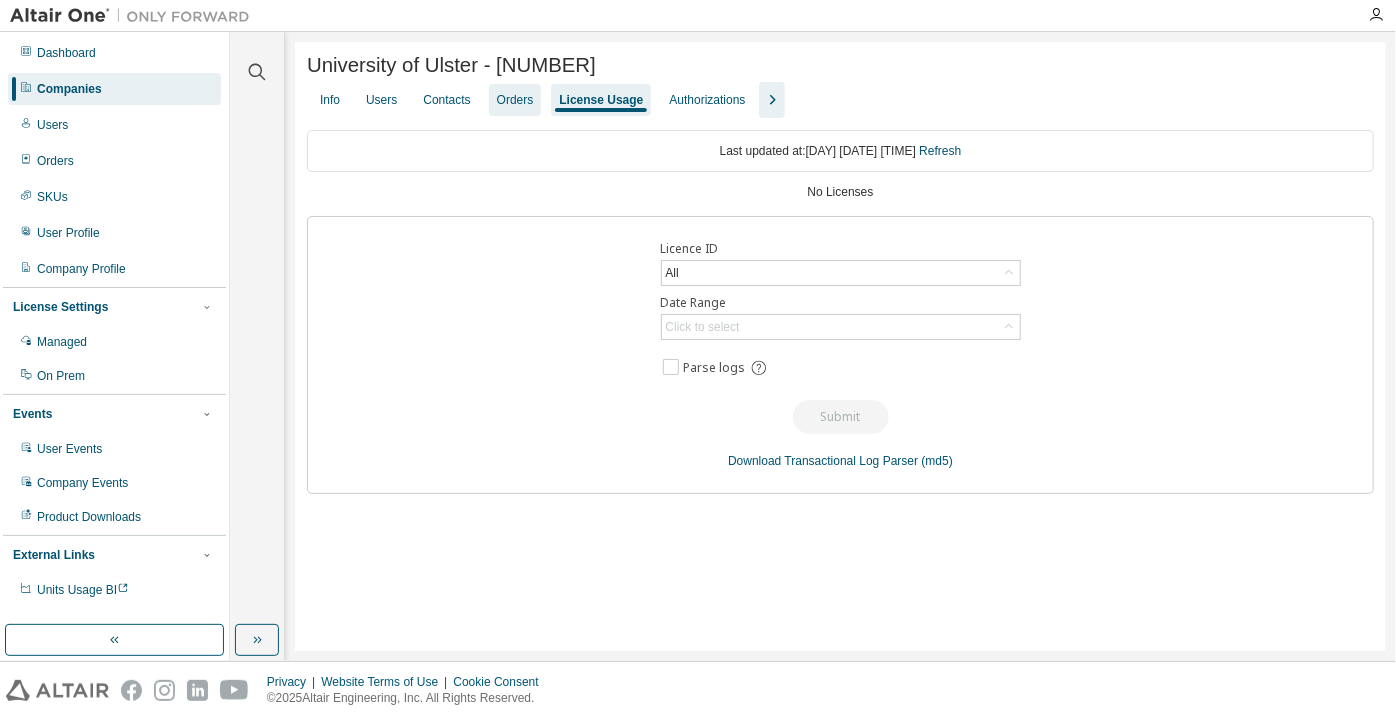click on "Orders" at bounding box center (515, 100) 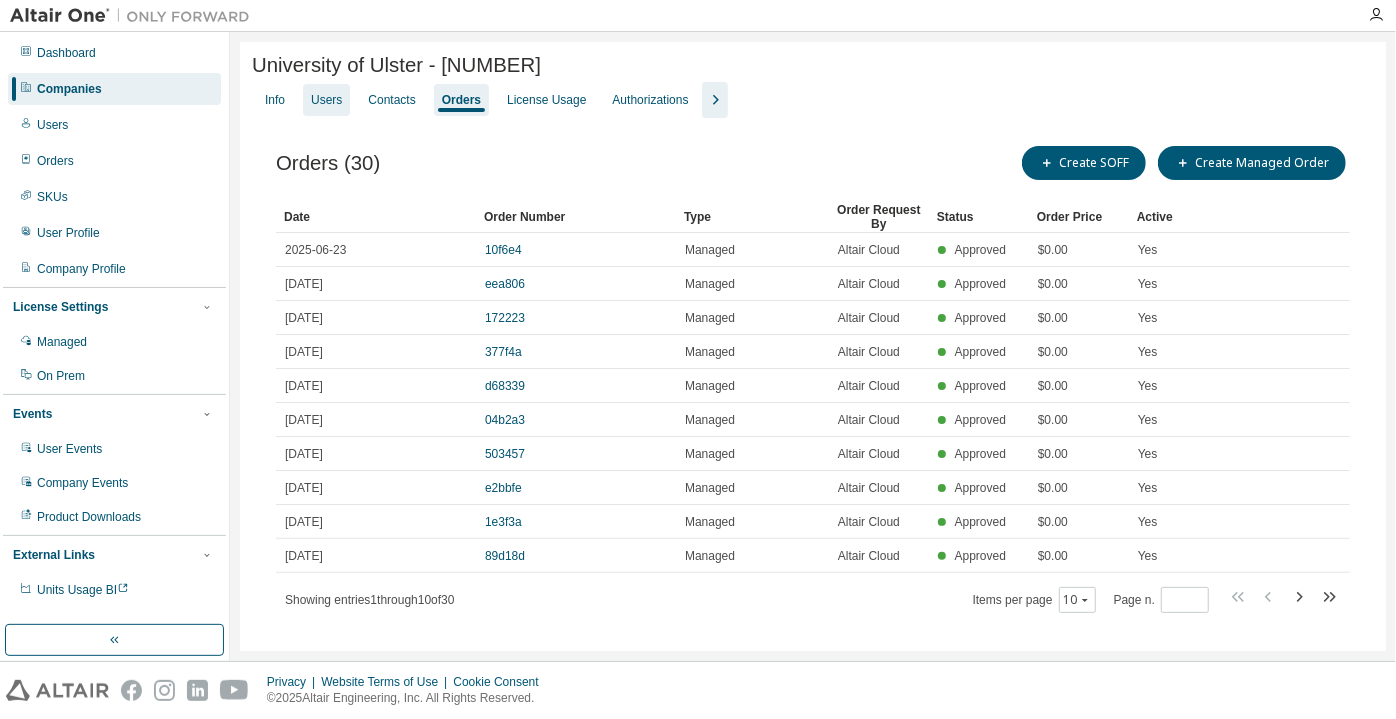 click on "Users" at bounding box center (326, 100) 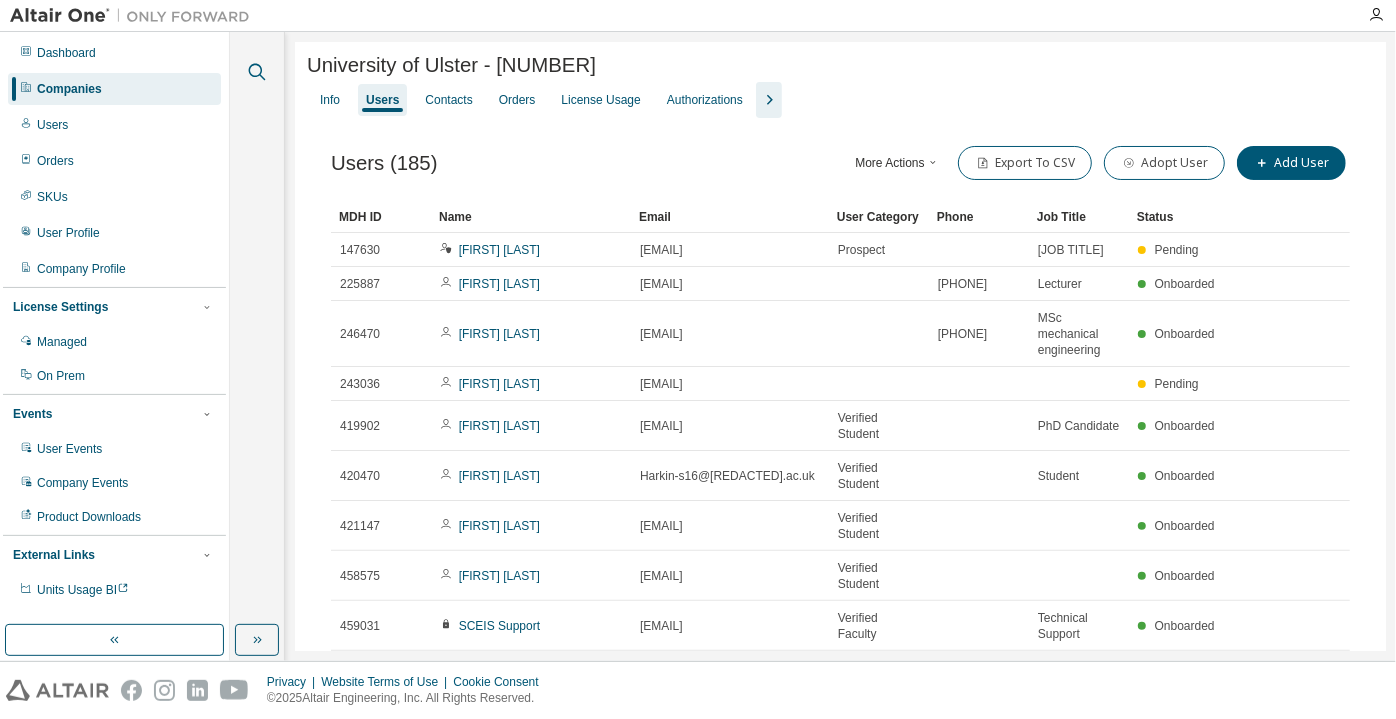 click at bounding box center [257, 72] 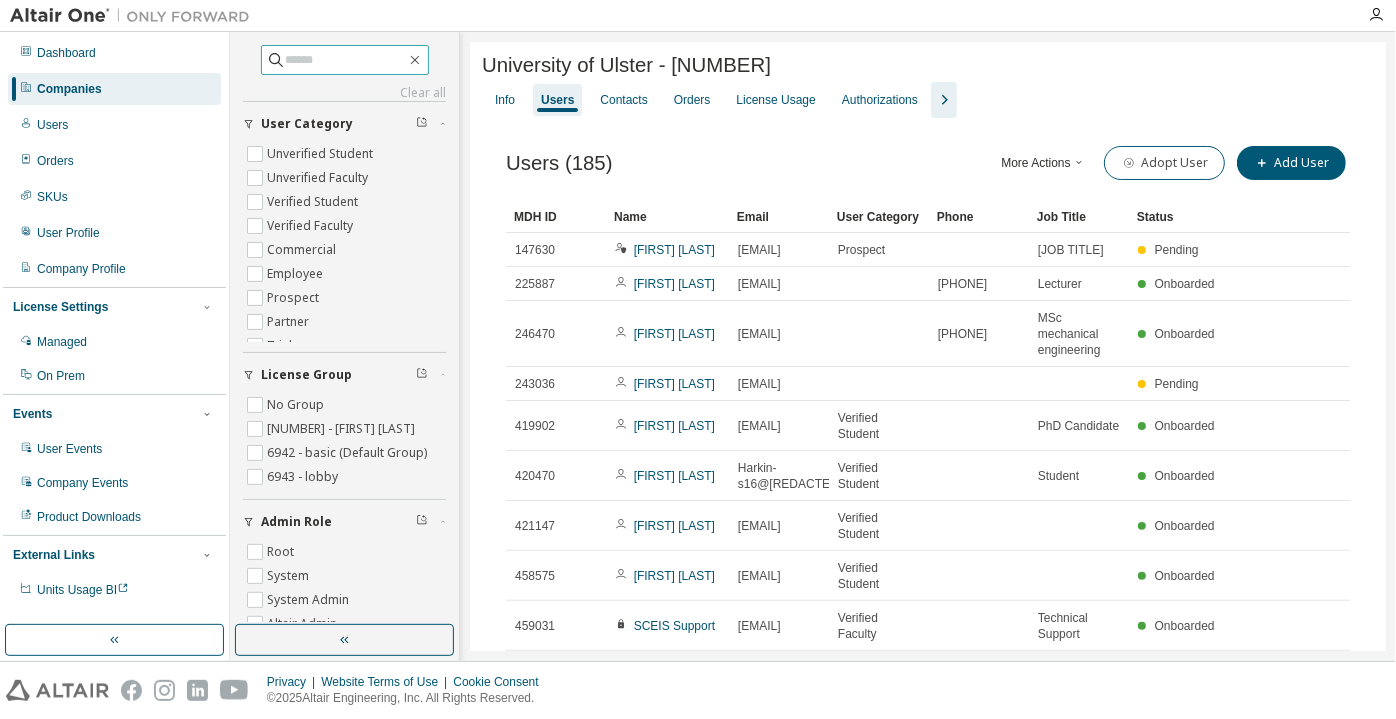 click at bounding box center (346, 60) 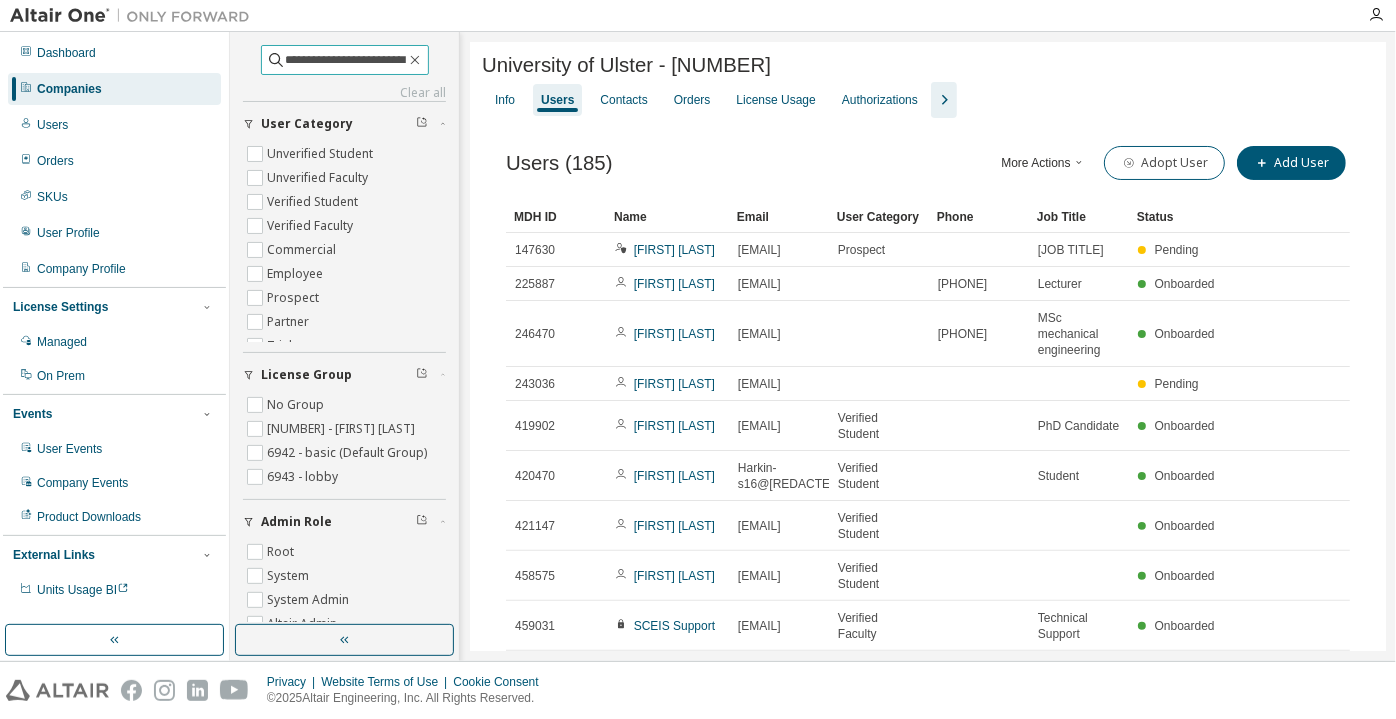 type on "**********" 